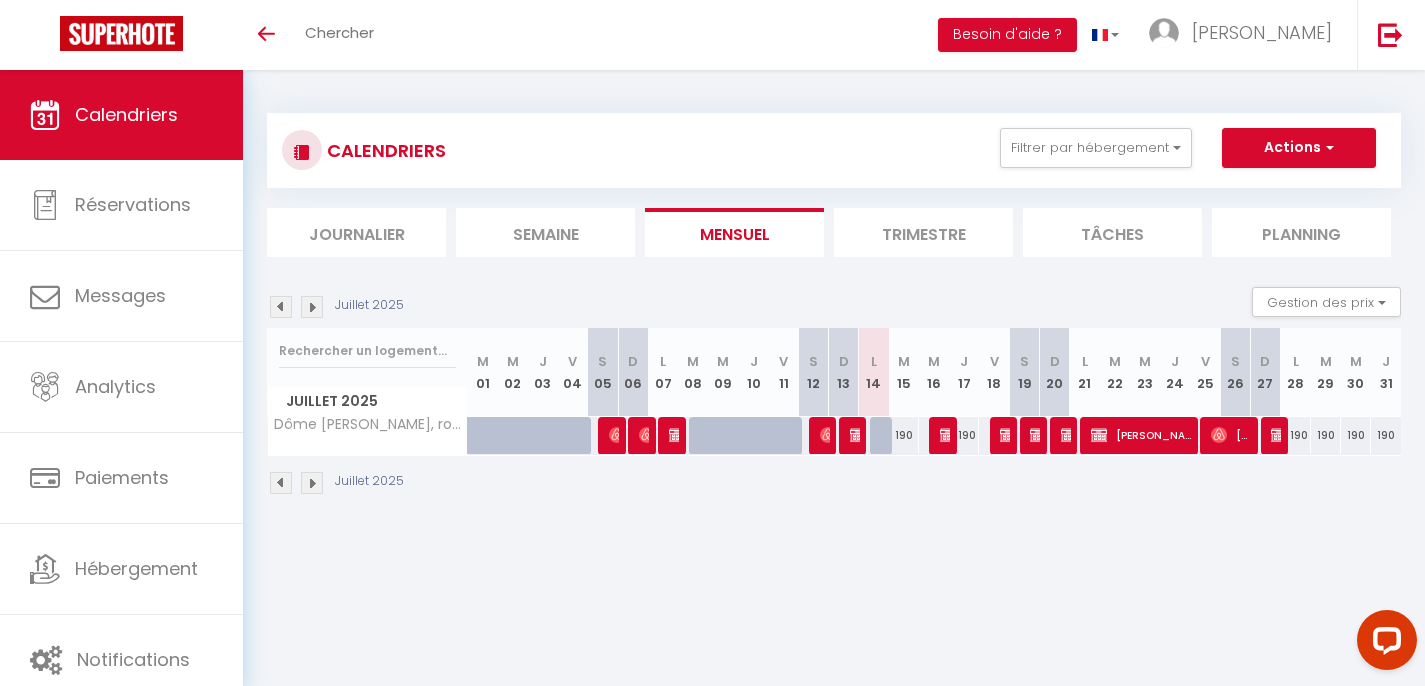 scroll, scrollTop: 0, scrollLeft: 0, axis: both 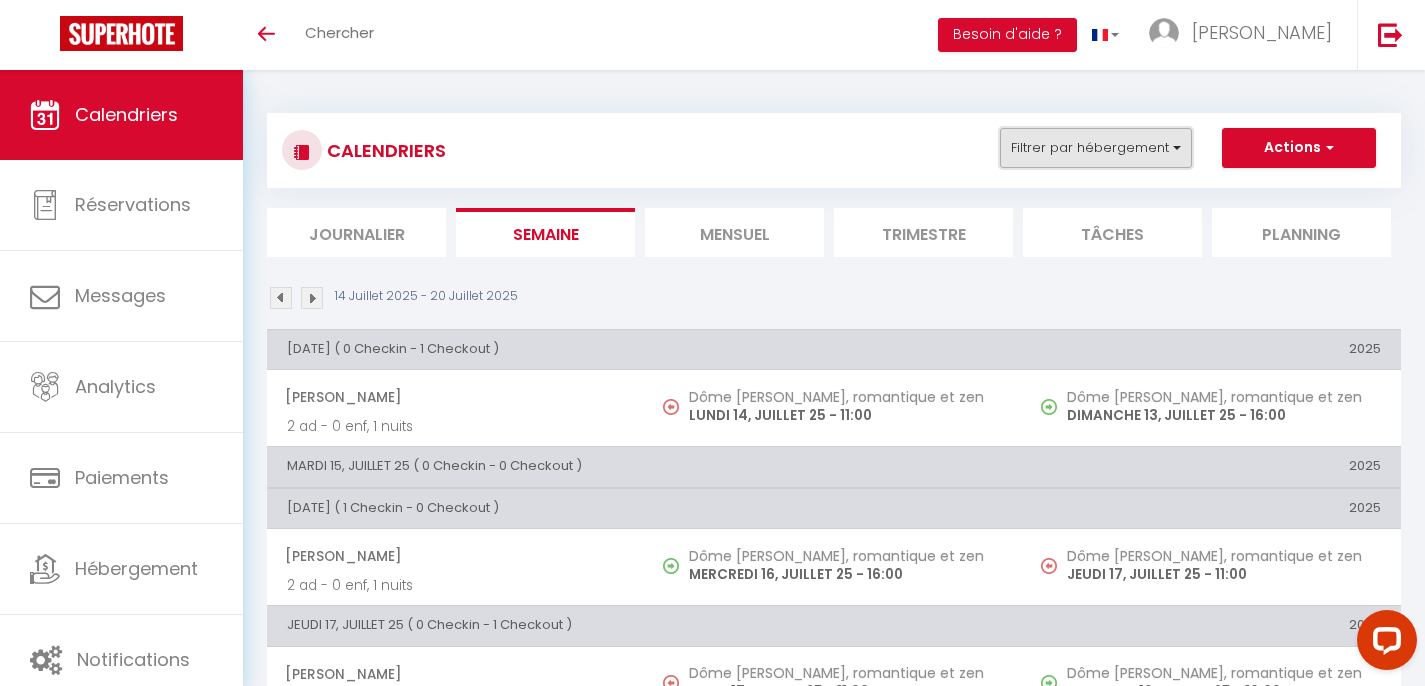 click on "Filtrer par hébergement" at bounding box center (1096, 148) 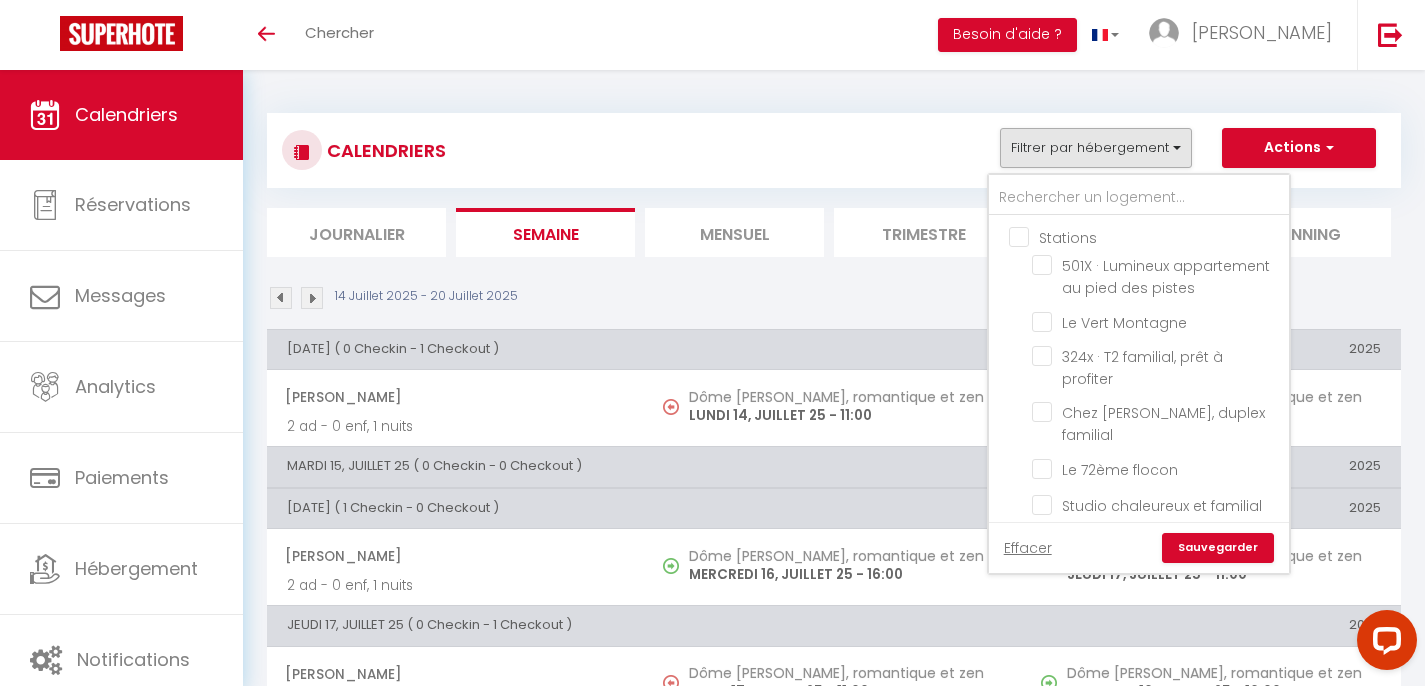 click on "Stations" at bounding box center [1159, 236] 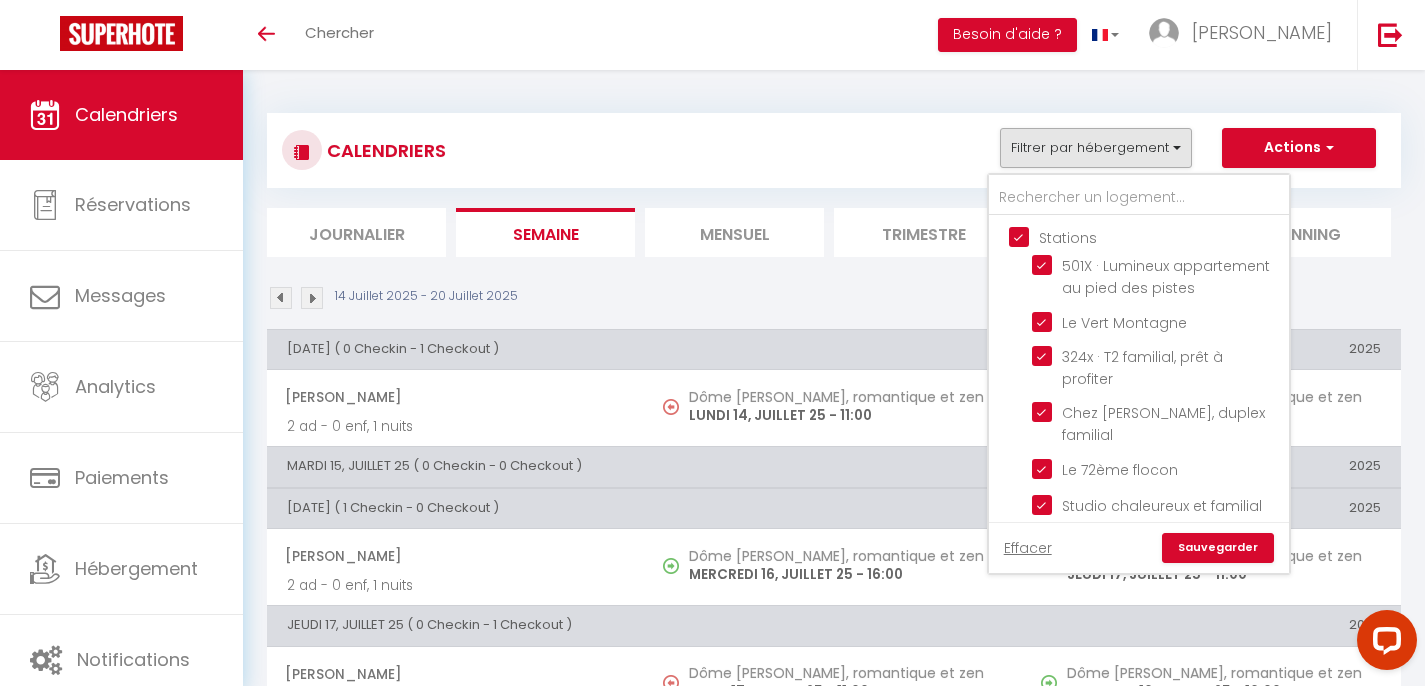 checkbox on "true" 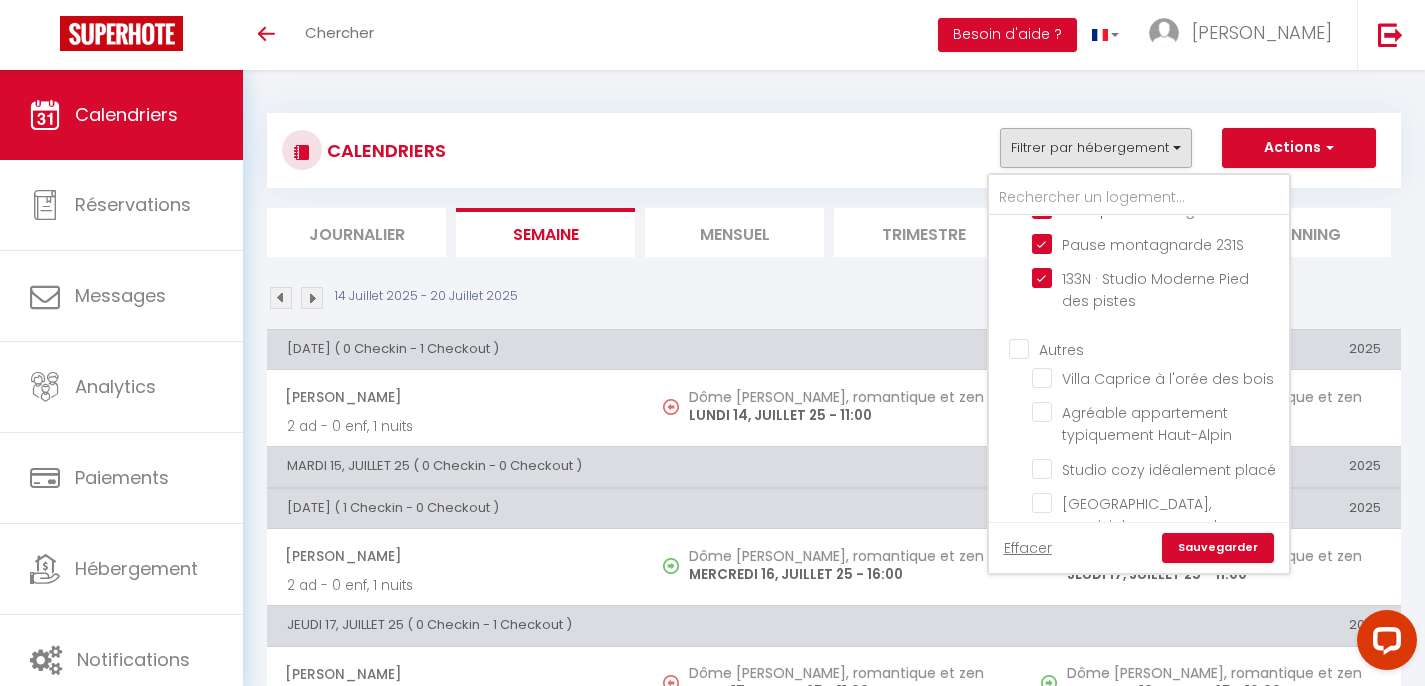 scroll, scrollTop: 340, scrollLeft: 0, axis: vertical 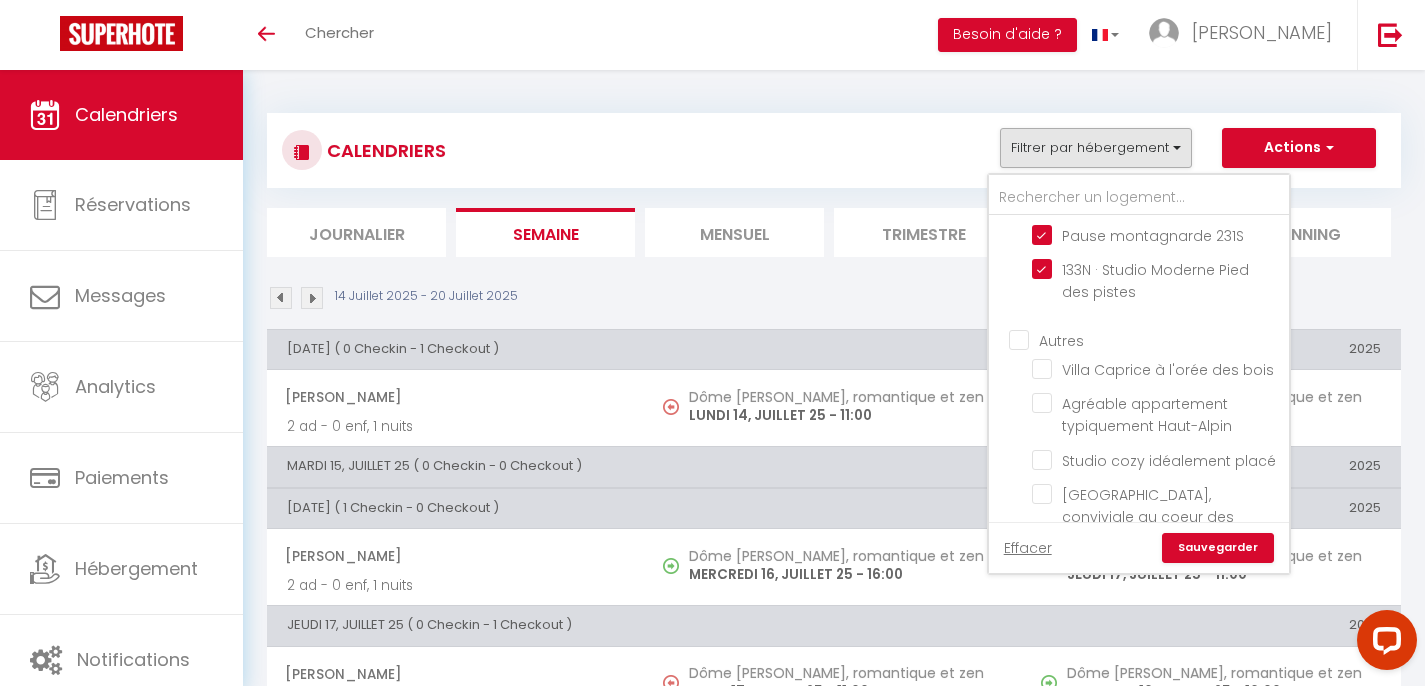 click on "Autres" at bounding box center (1159, 339) 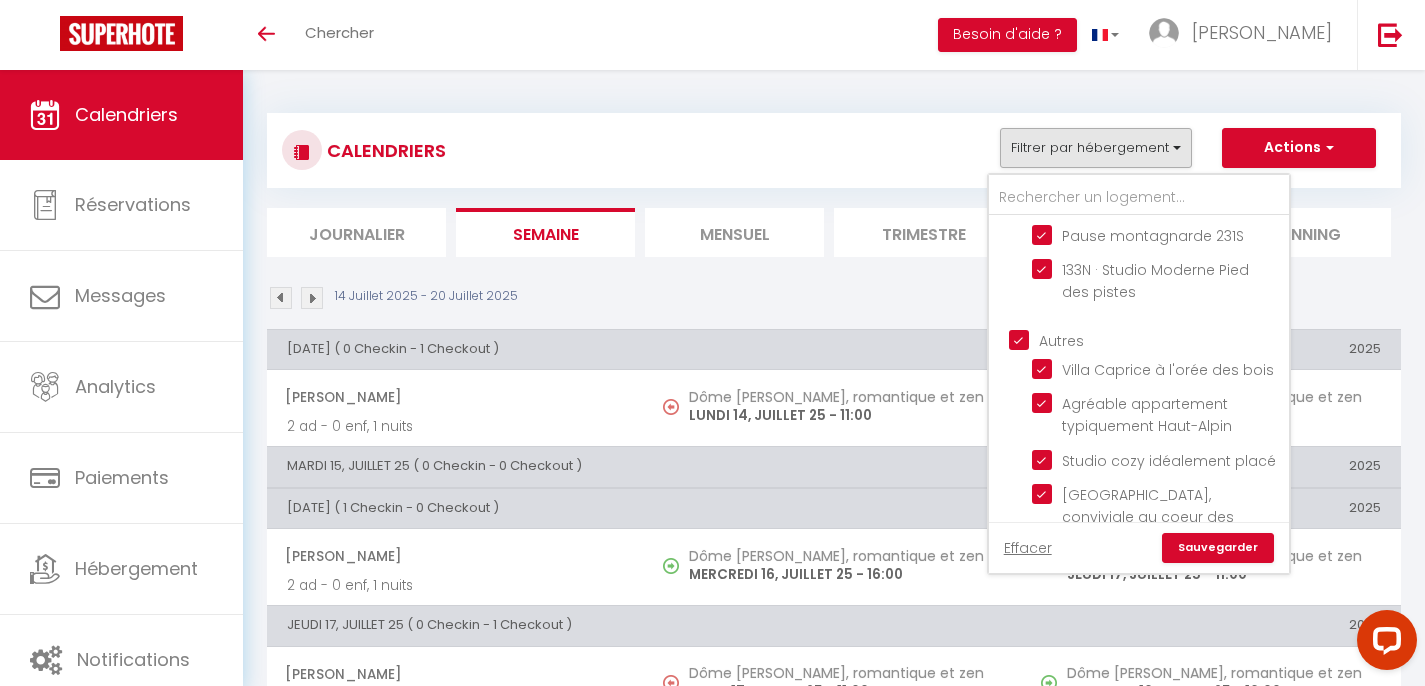checkbox on "true" 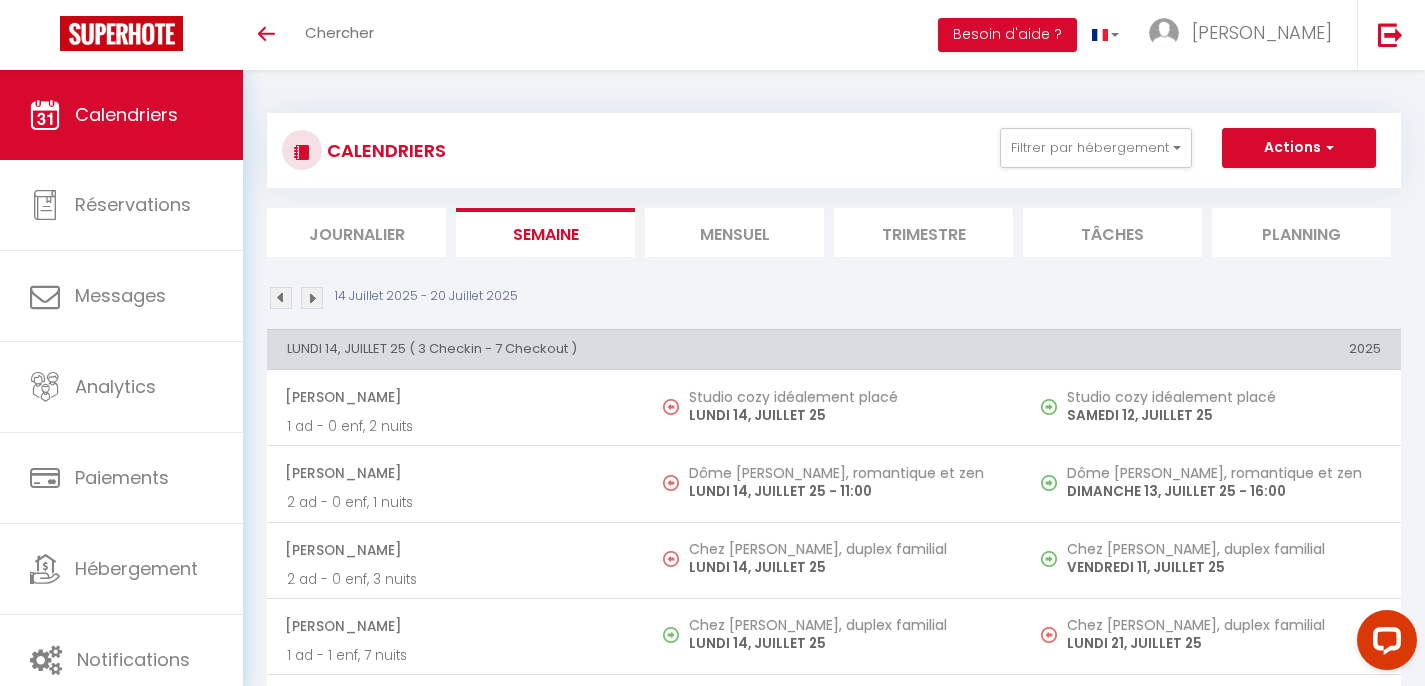 click at bounding box center (312, 298) 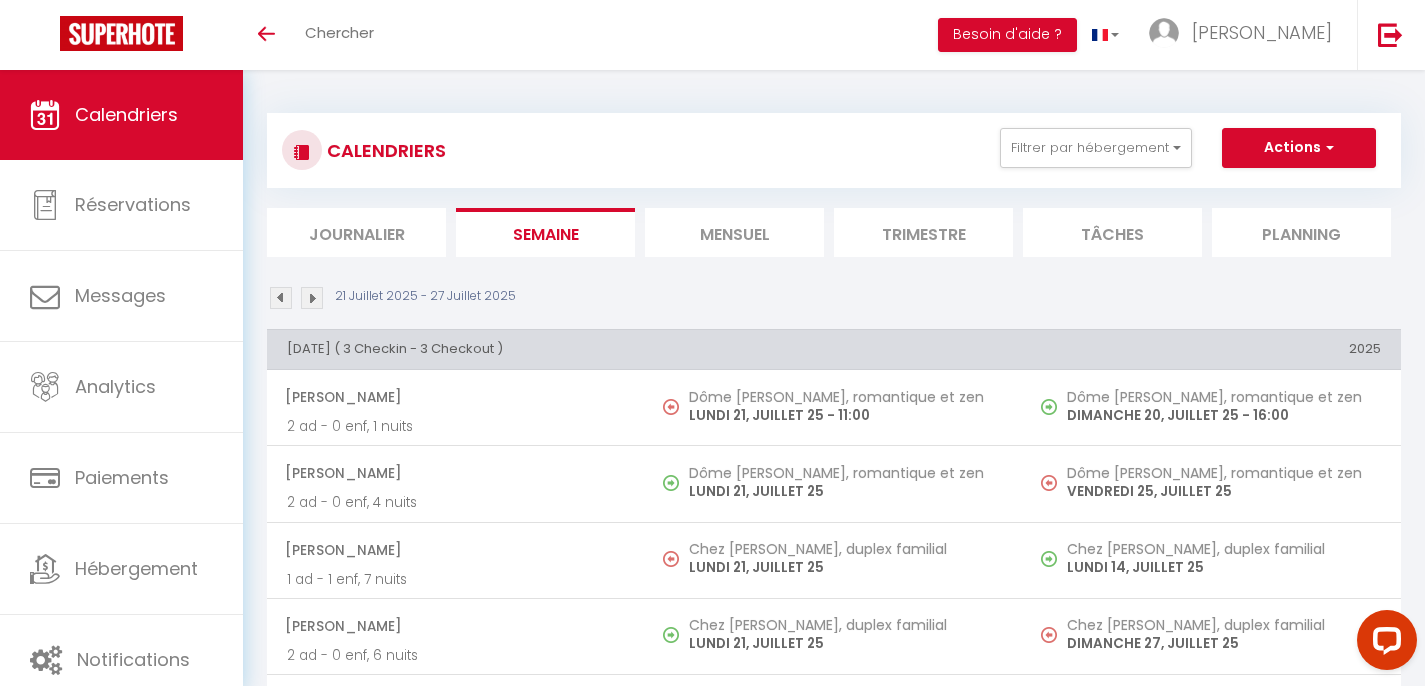 click at bounding box center [312, 298] 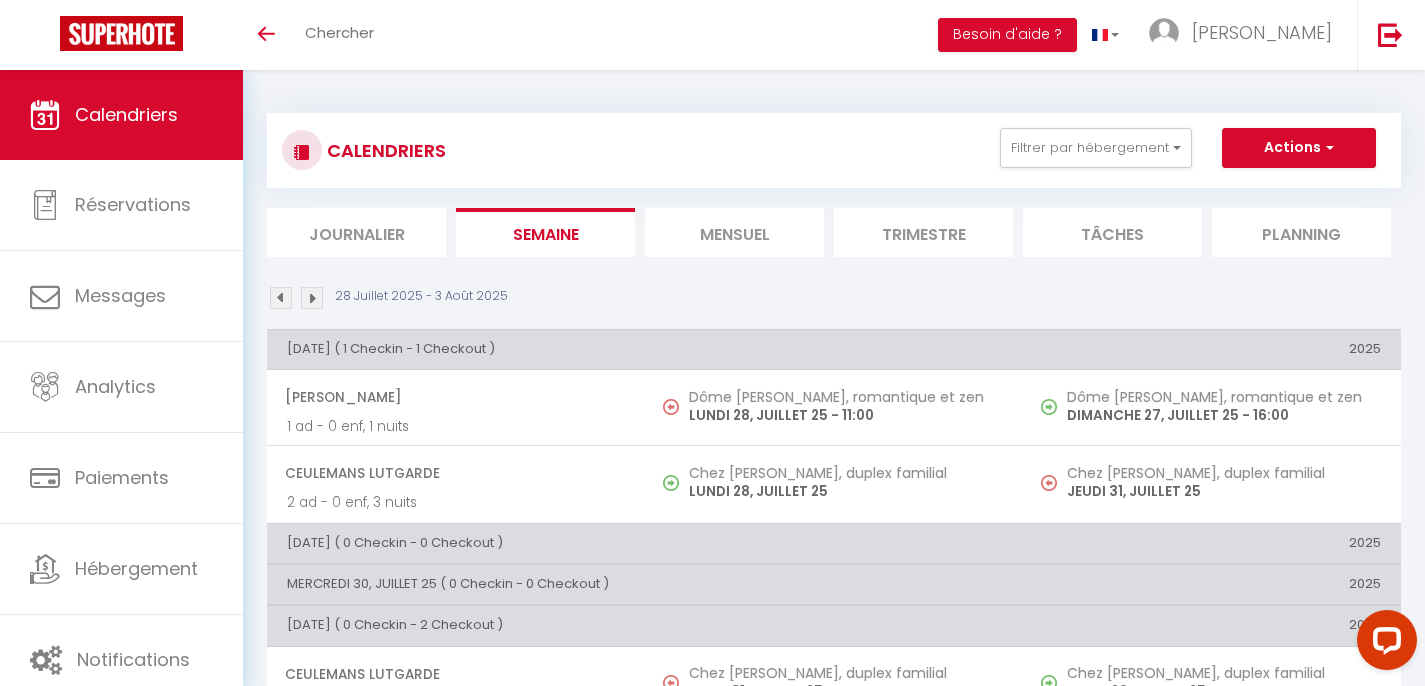 click at bounding box center (312, 298) 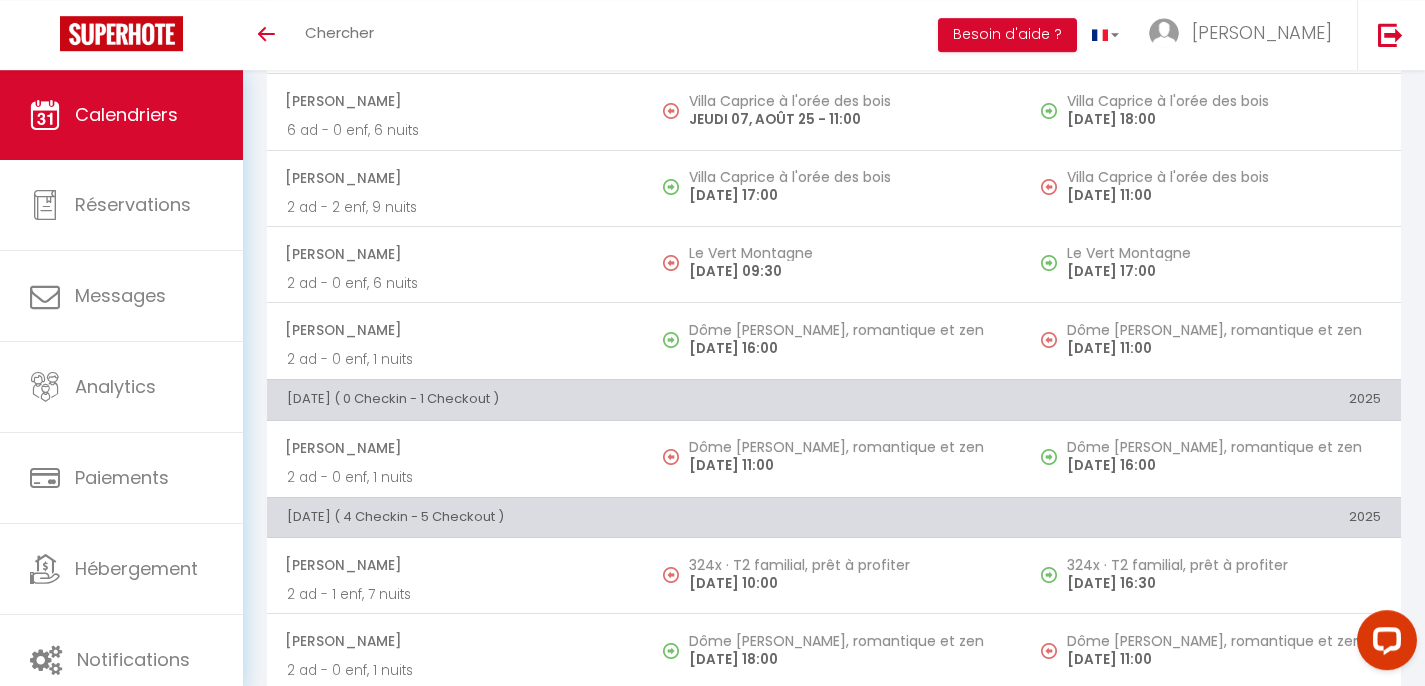 scroll, scrollTop: 816, scrollLeft: 0, axis: vertical 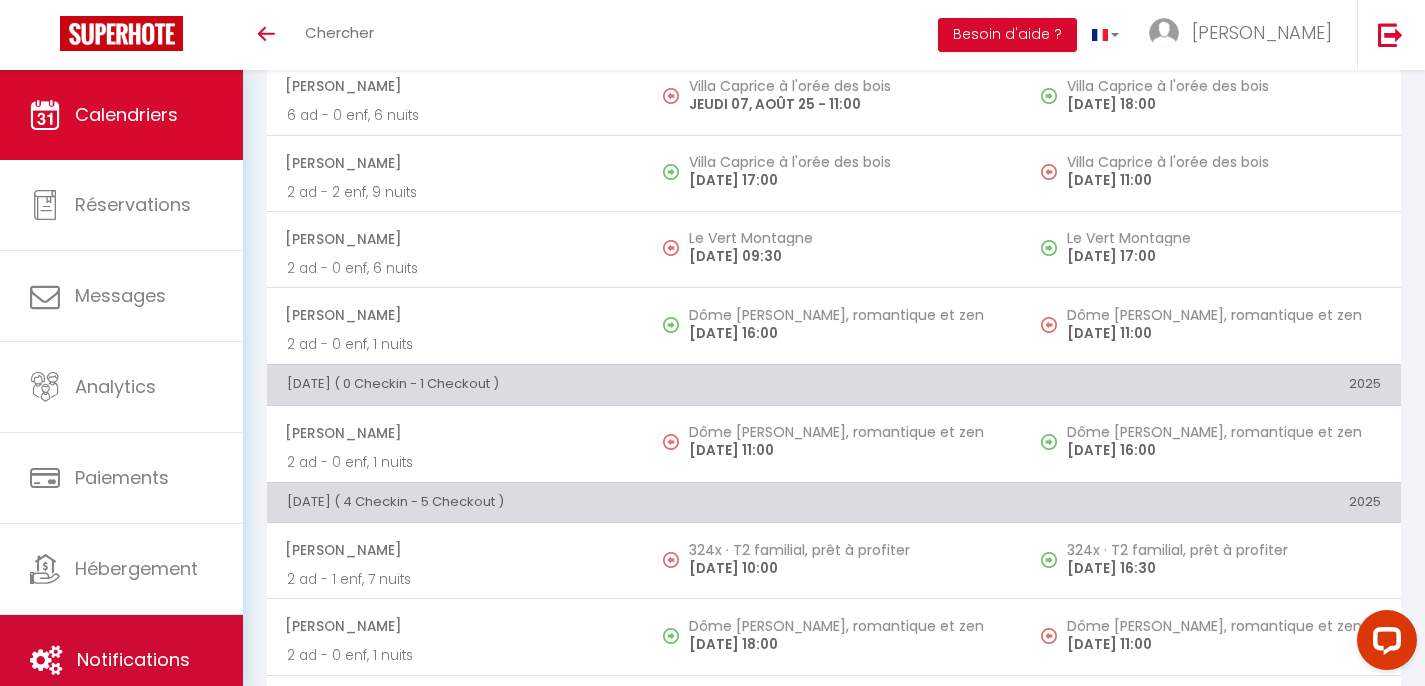 click on "Notifications" at bounding box center [133, 659] 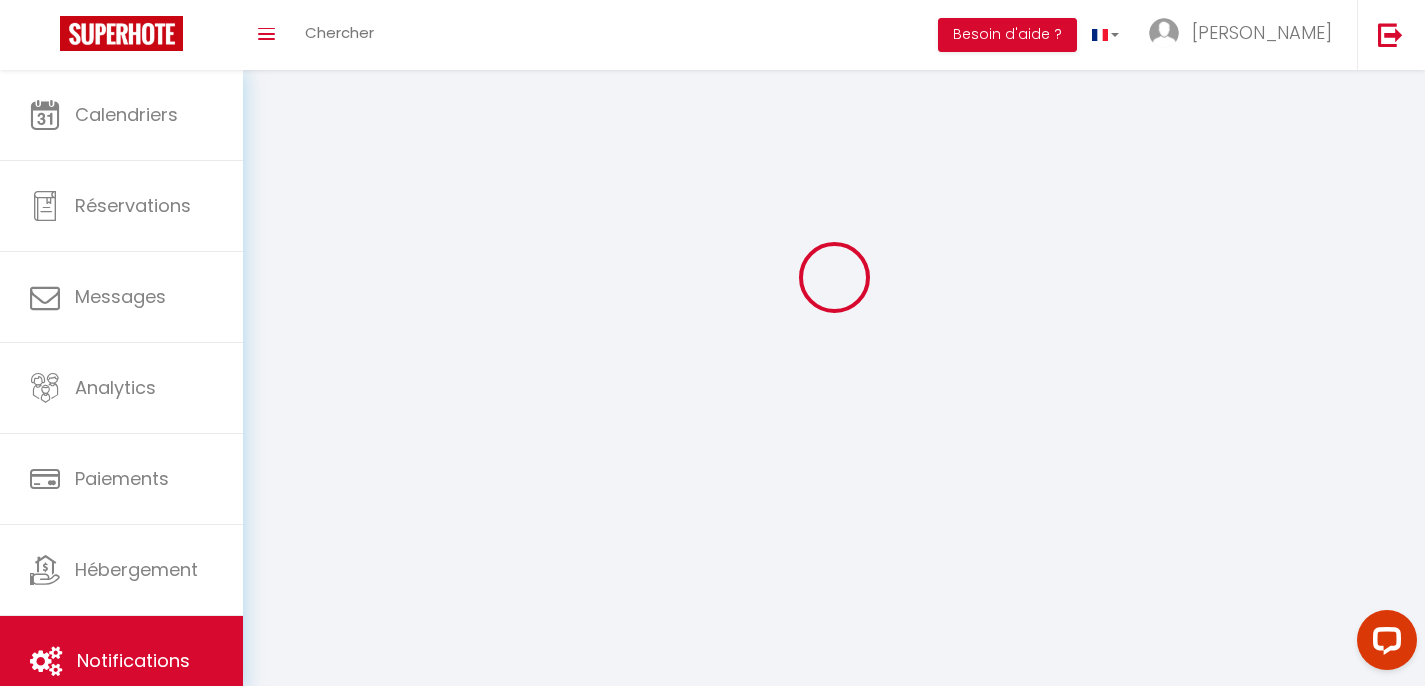 scroll, scrollTop: 0, scrollLeft: 0, axis: both 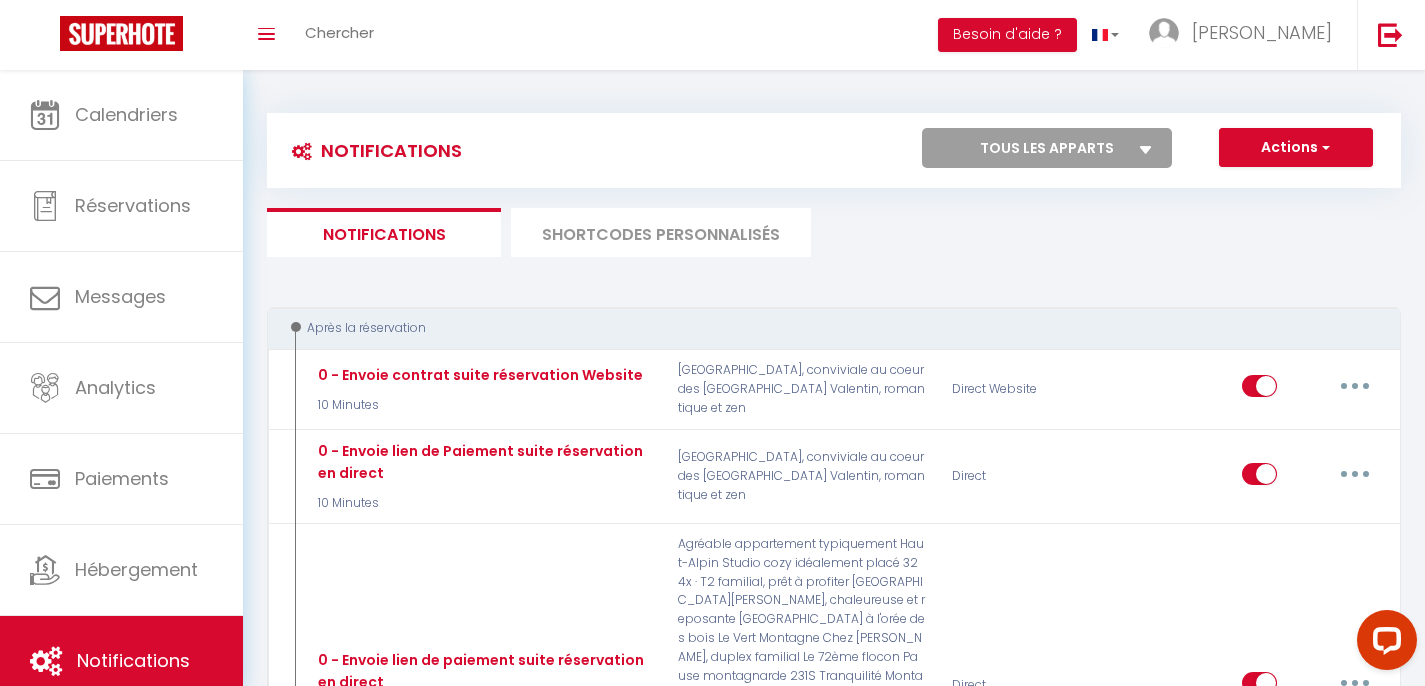 click on "SHORTCODES PERSONNALISÉS" at bounding box center (661, 232) 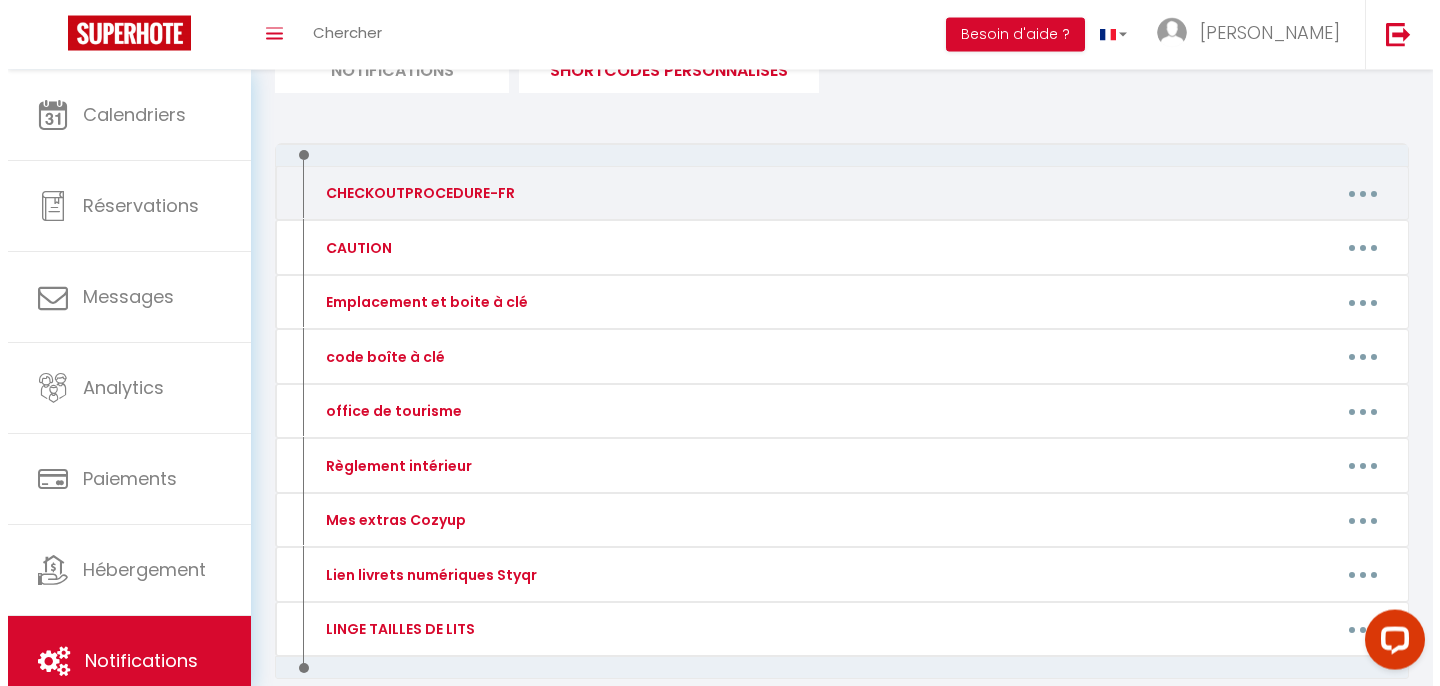 scroll, scrollTop: 265, scrollLeft: 0, axis: vertical 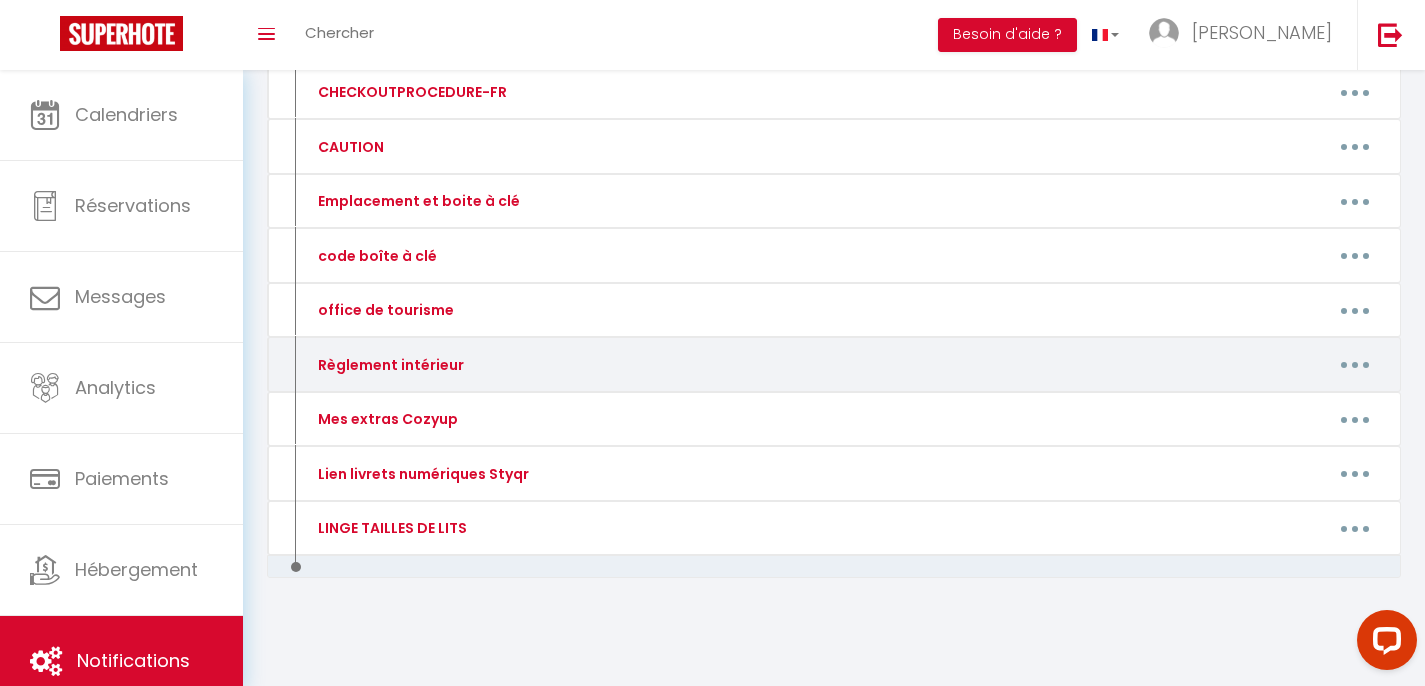 click at bounding box center (1355, 365) 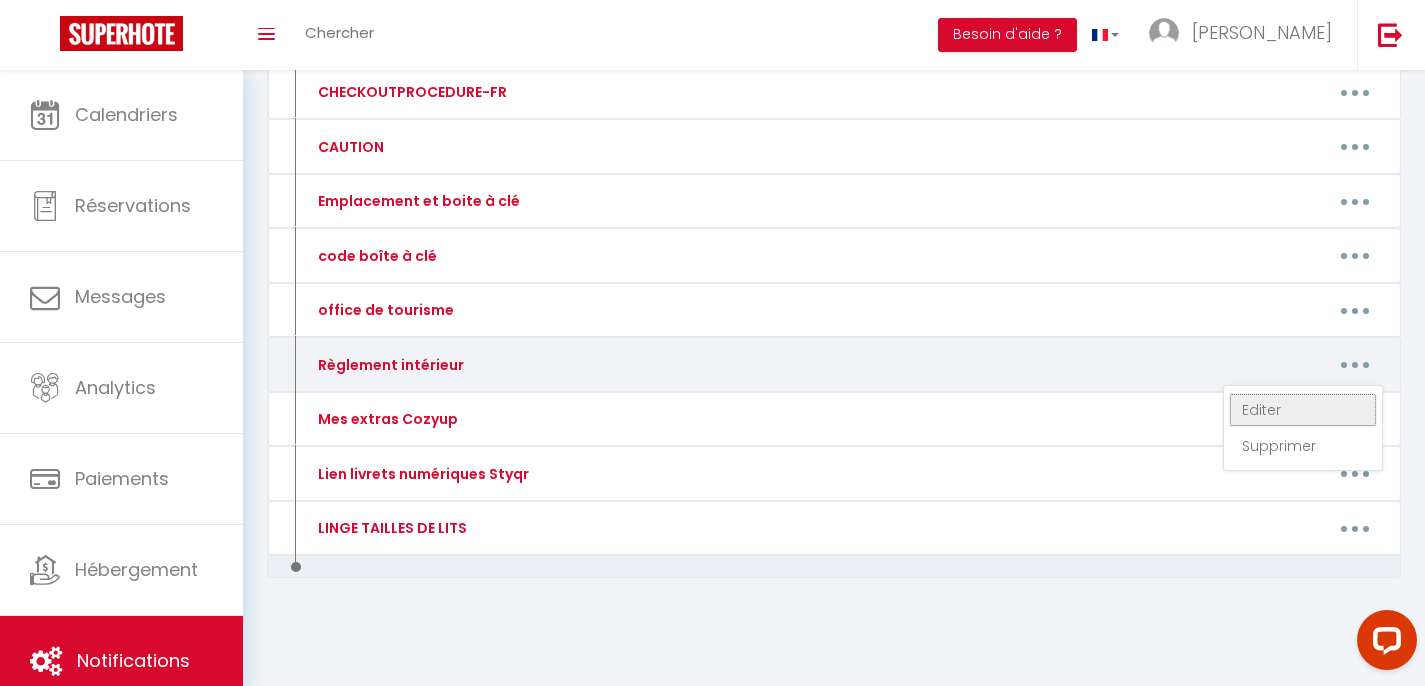 click on "Editer" at bounding box center [1303, 410] 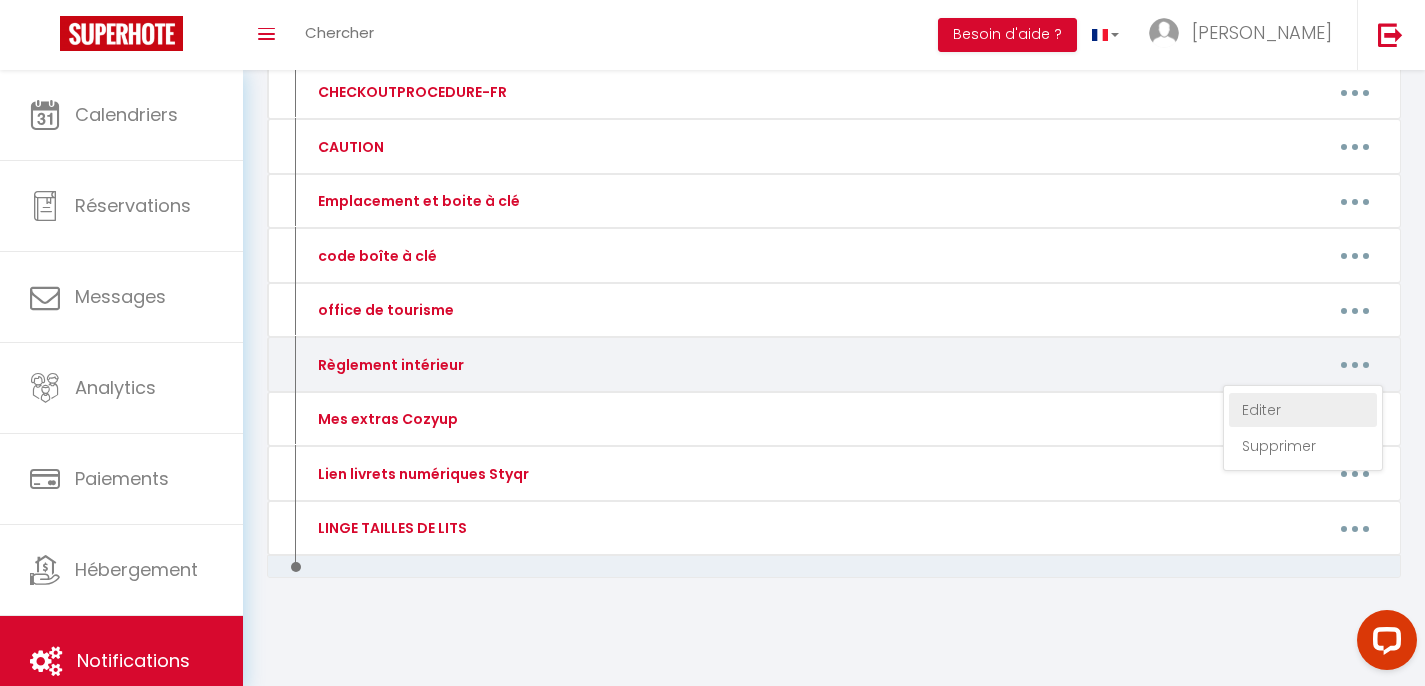 type on "Règlement intérieur" 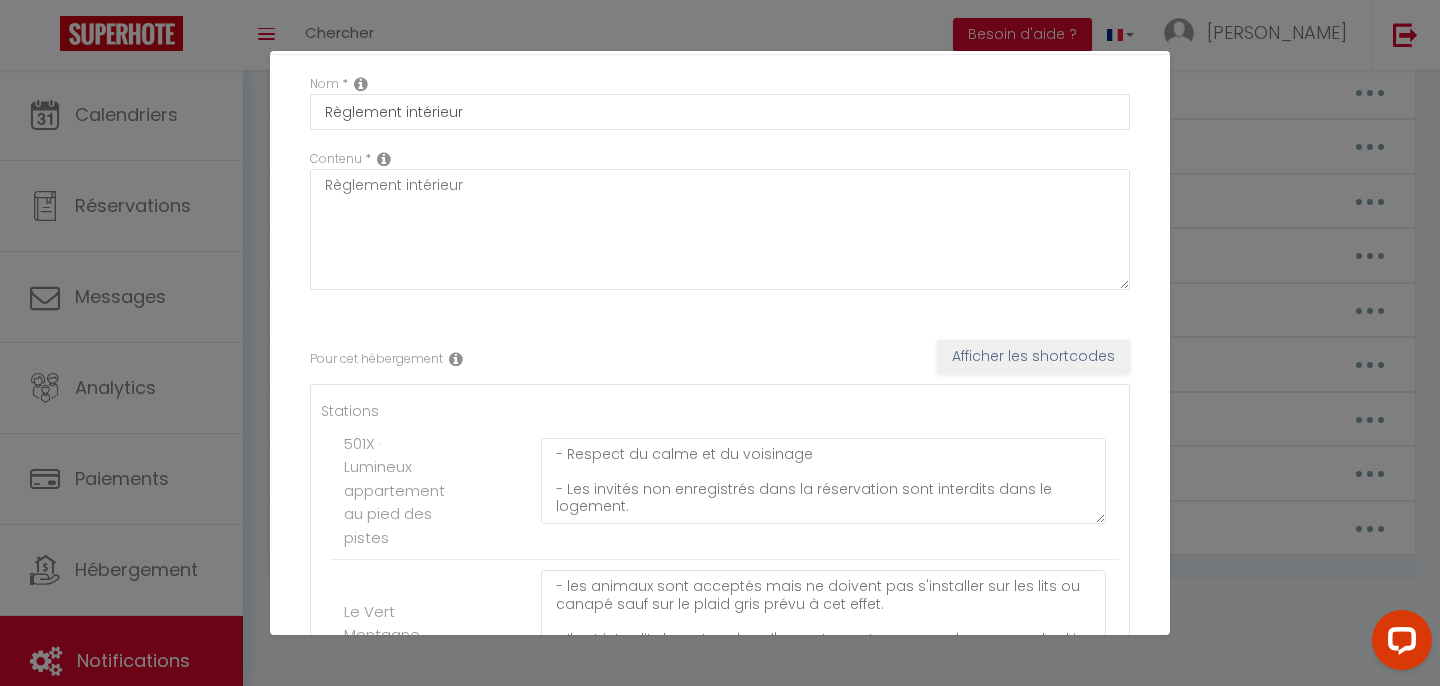 scroll, scrollTop: 72, scrollLeft: 0, axis: vertical 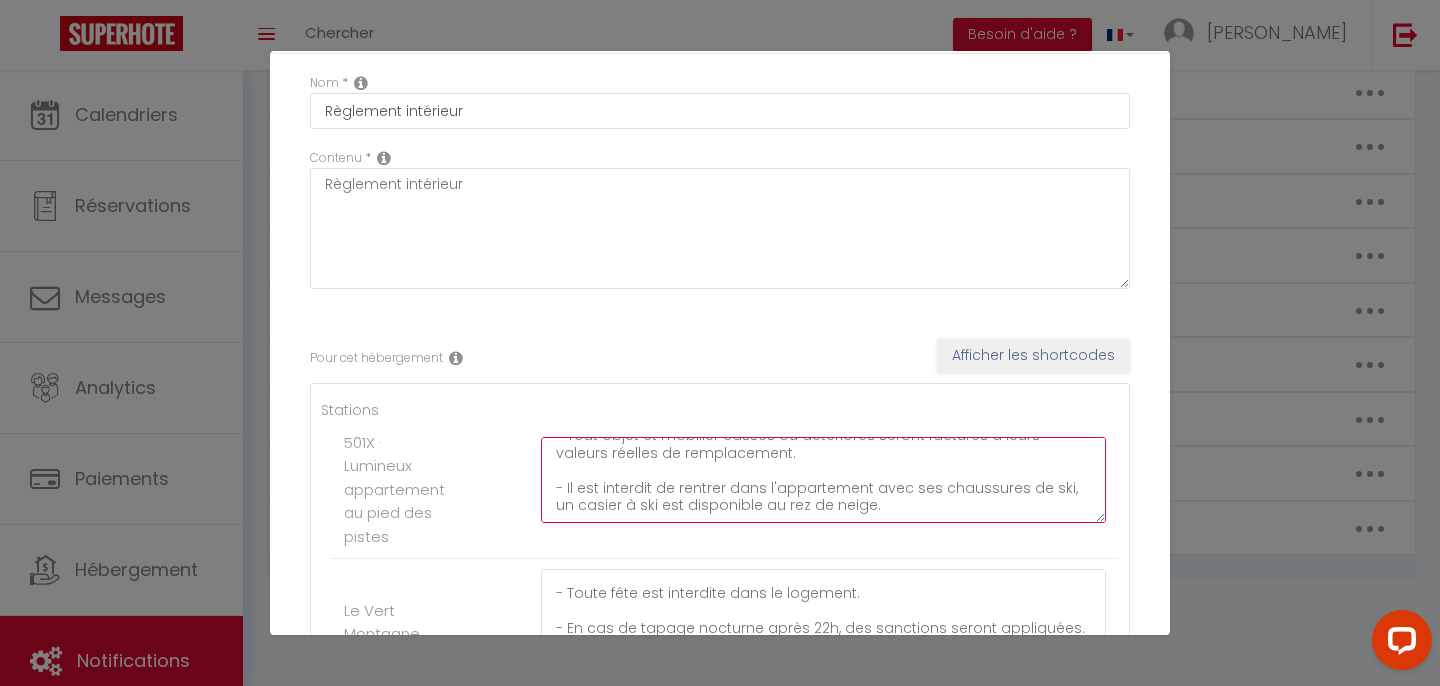 click on "- Respect du calme et du voisinage
- ​Les invités non enregistrés dans la réservation sont interdits dans le logement.
- Les animaux sont strictement interdits.
- Toute fête est interdite dans le logement.
- En cas de tapage nocturne après 22h, des sanctions seront appliquées.
- L'intégralité des locaux est non fumeur
- Tout objet et mobilier cassés ou détériorés seront facturés à leurs valeurs réelles de remplacement.
- Il est interdit de rentrer dans l'appartement avec ses chaussures de ski, un casier à ski est disponible au rez de neige." at bounding box center (823, 480) 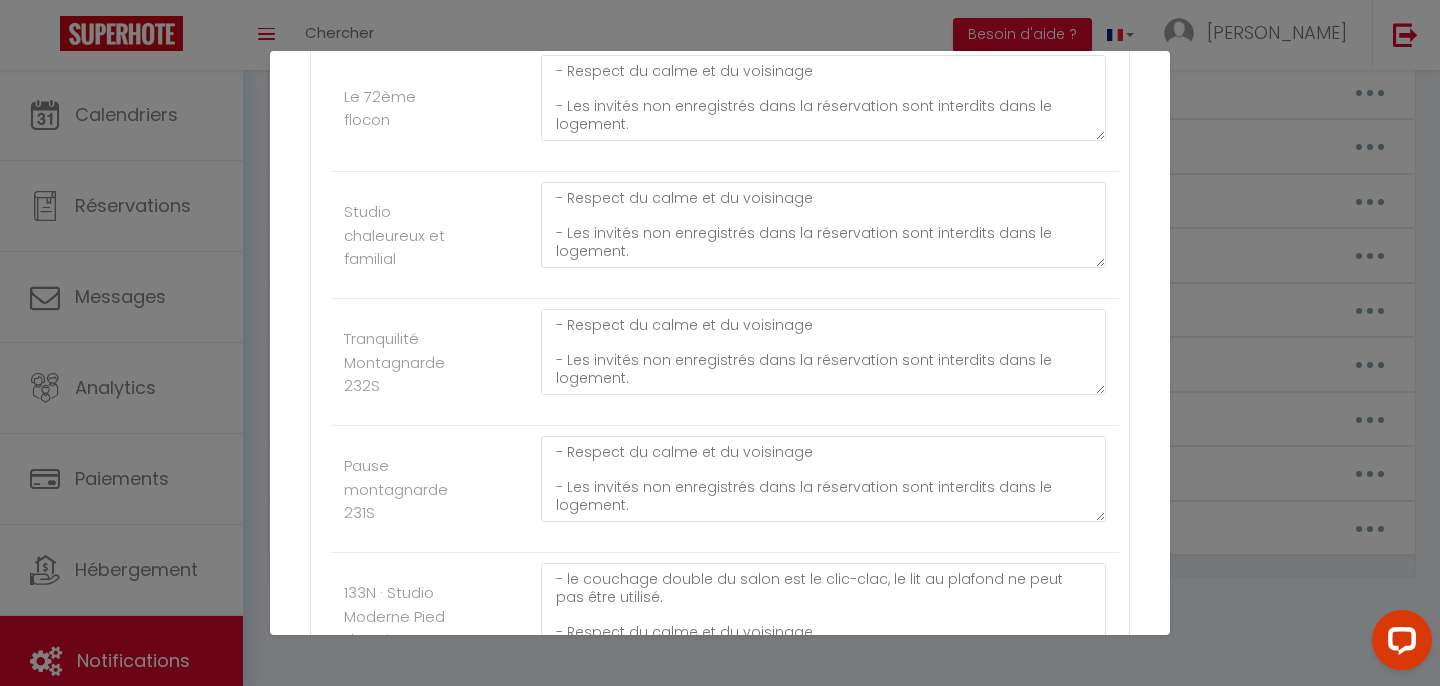 scroll, scrollTop: 1008, scrollLeft: 0, axis: vertical 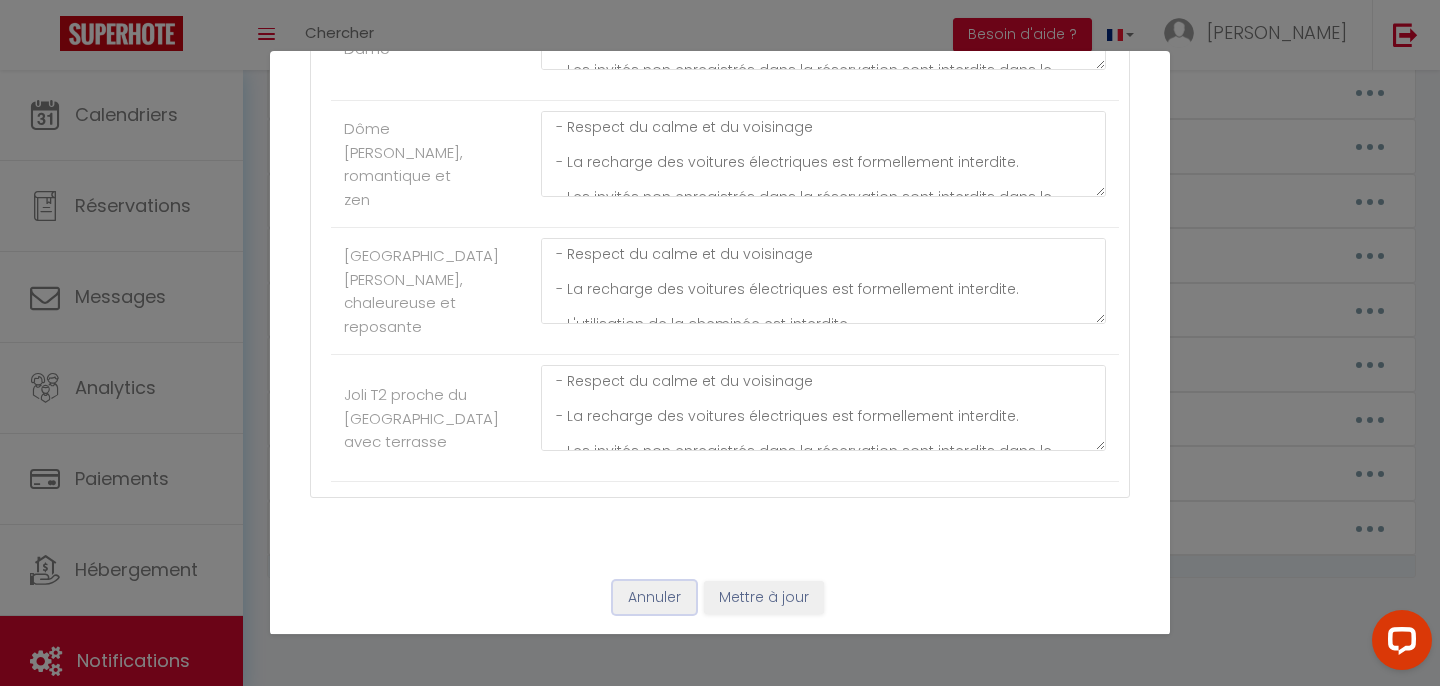 click on "Annuler" at bounding box center [654, 598] 